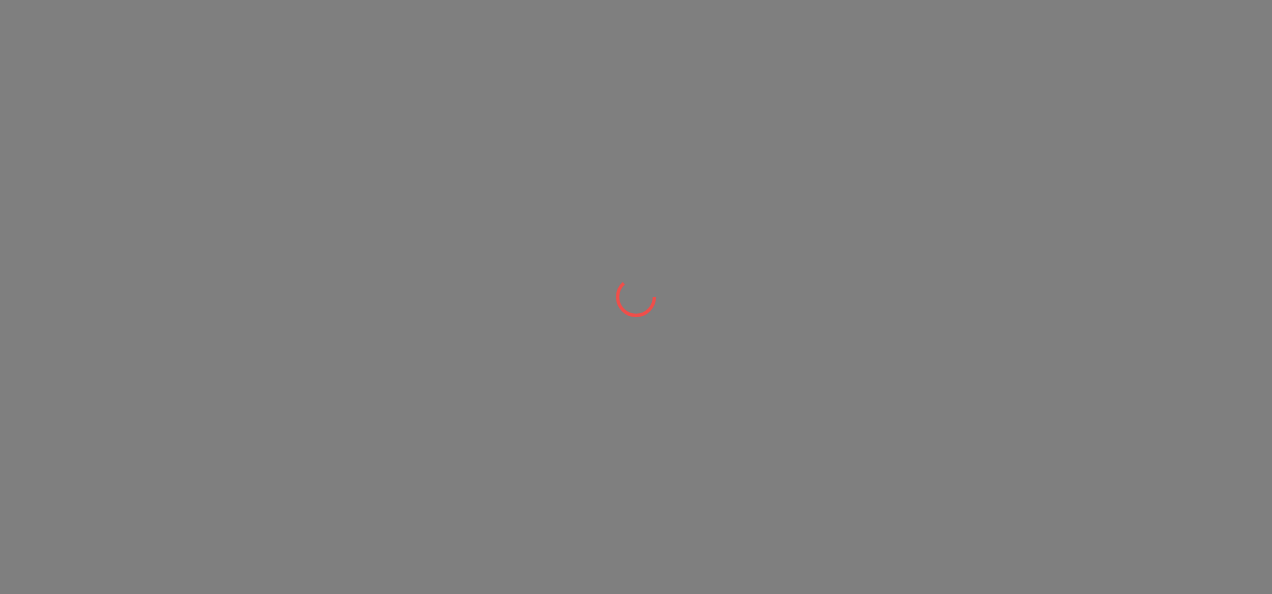 scroll, scrollTop: 0, scrollLeft: 0, axis: both 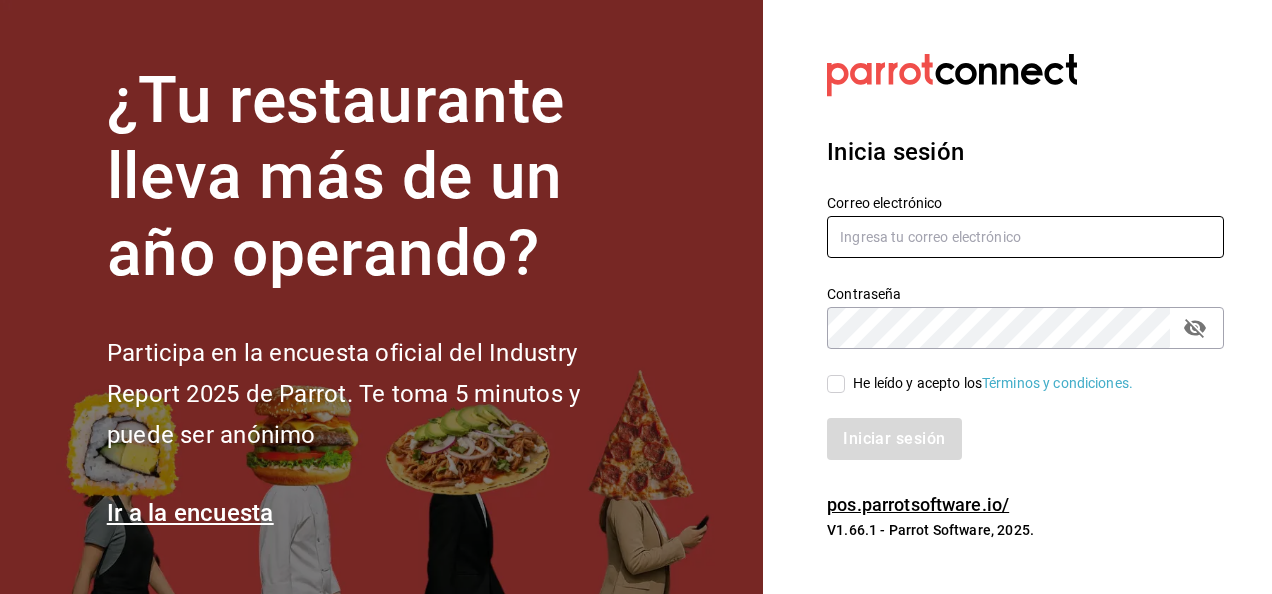 type on "javier.zepeda@grupocosteno.com" 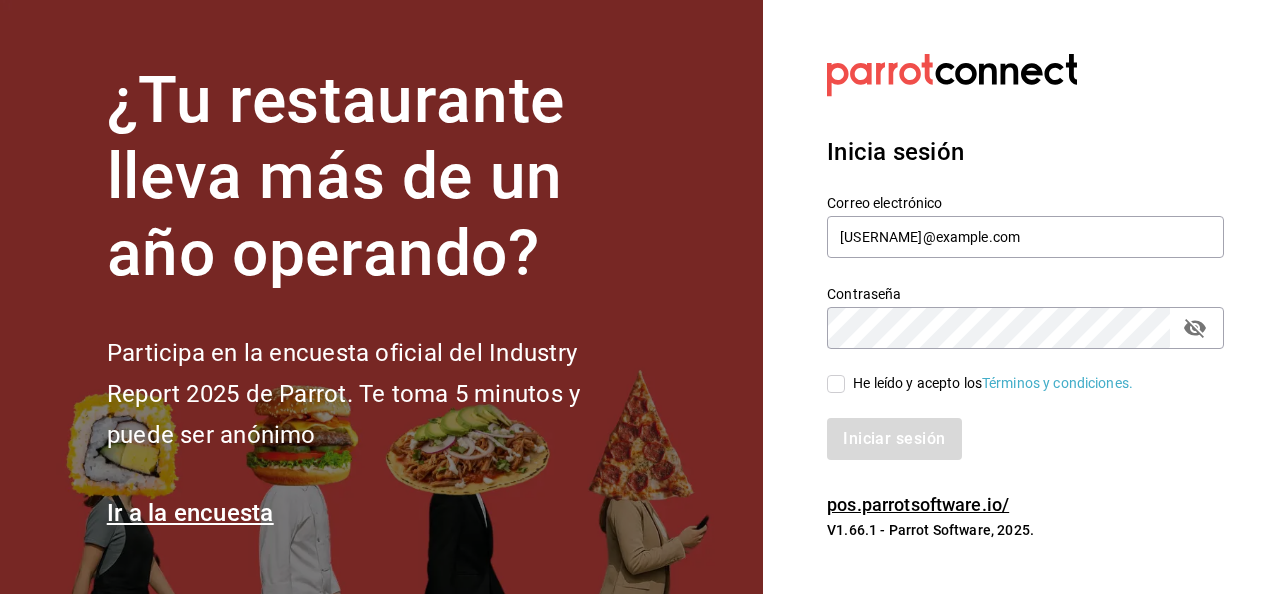 click on "He leído y acepto los  Términos y condiciones." at bounding box center (836, 384) 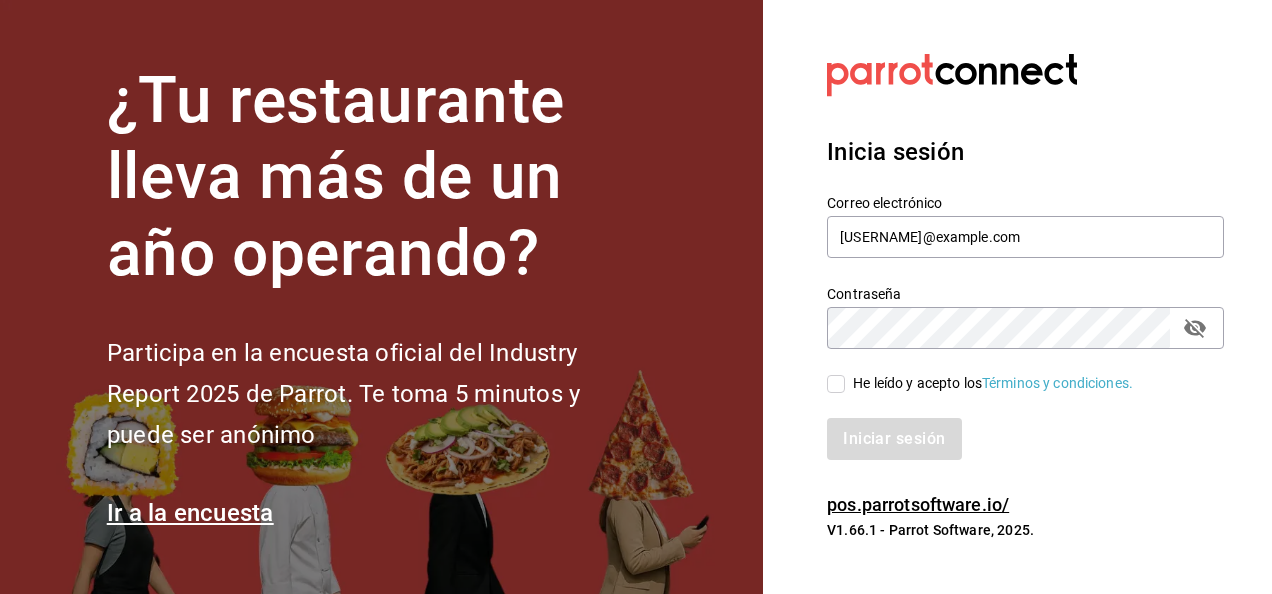 checkbox on "true" 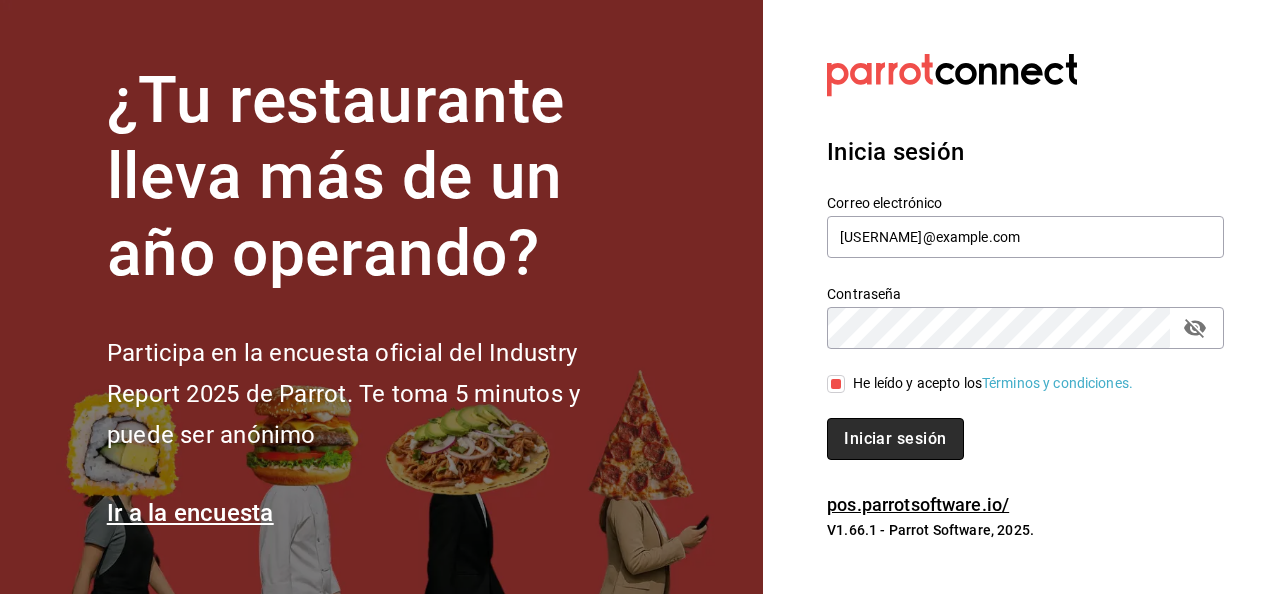 click on "Iniciar sesión" at bounding box center (895, 439) 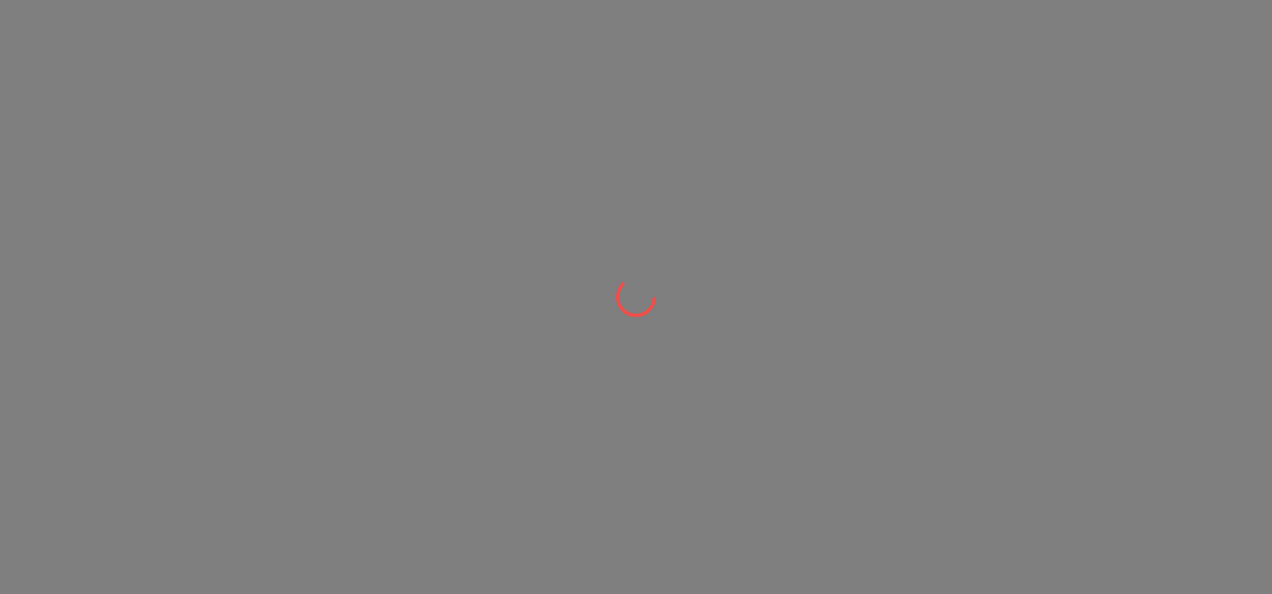 scroll, scrollTop: 0, scrollLeft: 0, axis: both 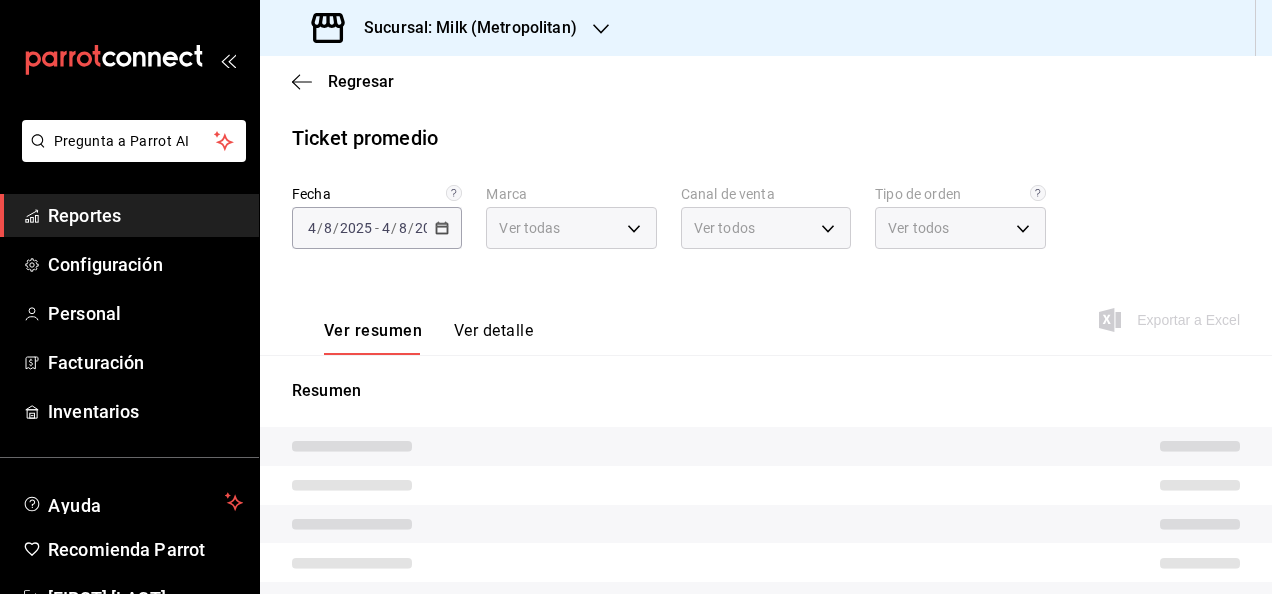 type on "57c9fc47-e65f-4221-a10c-96a6466a6251" 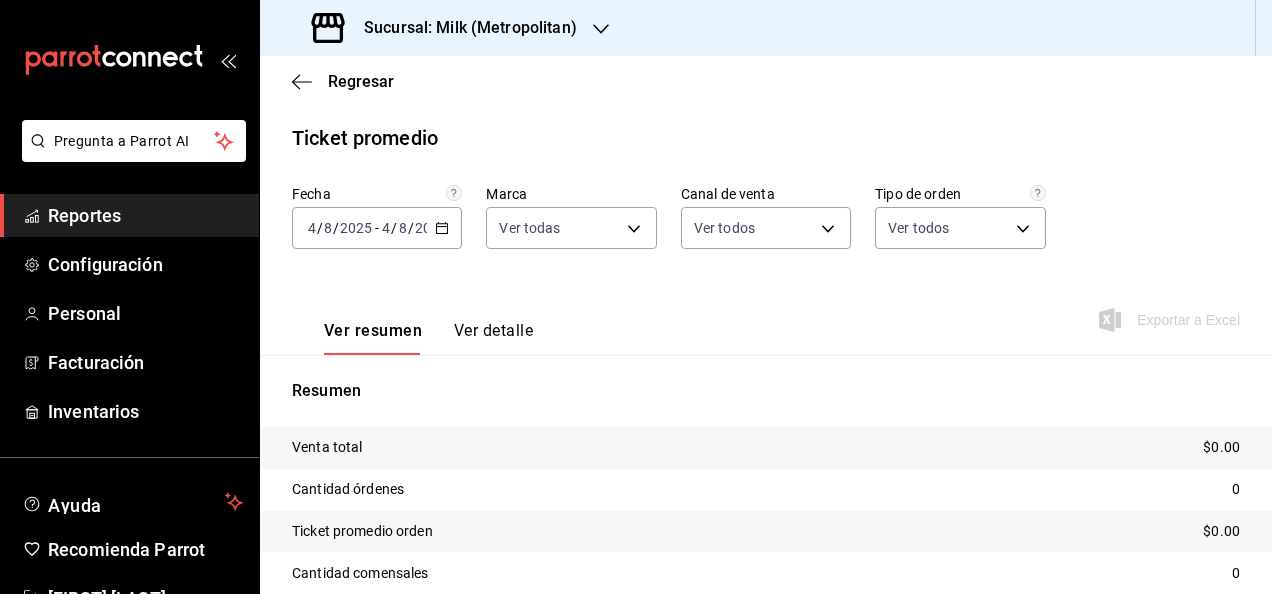 click on "Sucursal: Milk (Metropolitan)" at bounding box center [446, 28] 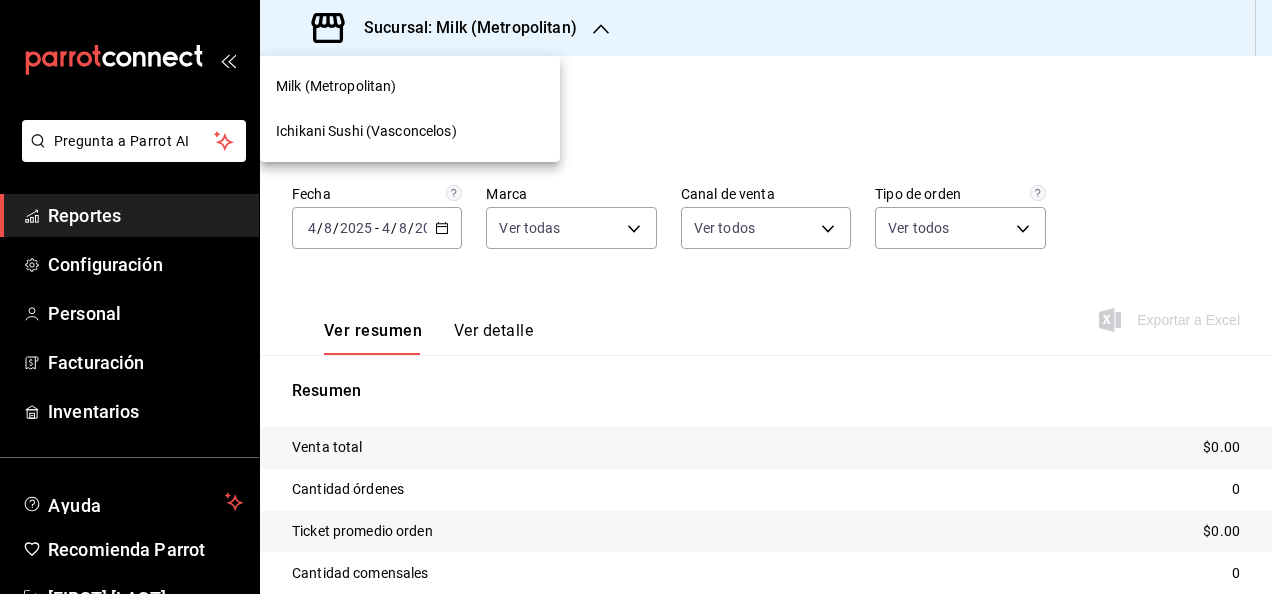 click on "Ichikani Sushi (Vasconcelos)" at bounding box center (410, 131) 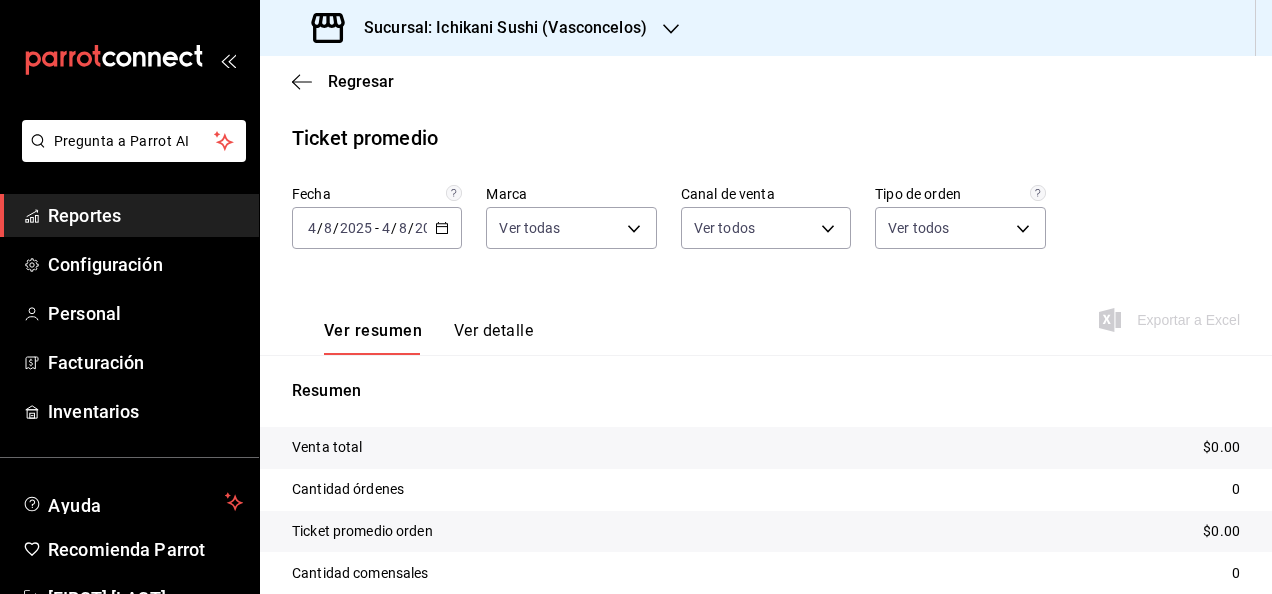 click on "Milk (Metropolitan) Ichikani Sushi ([NAME])" at bounding box center (636, 297) 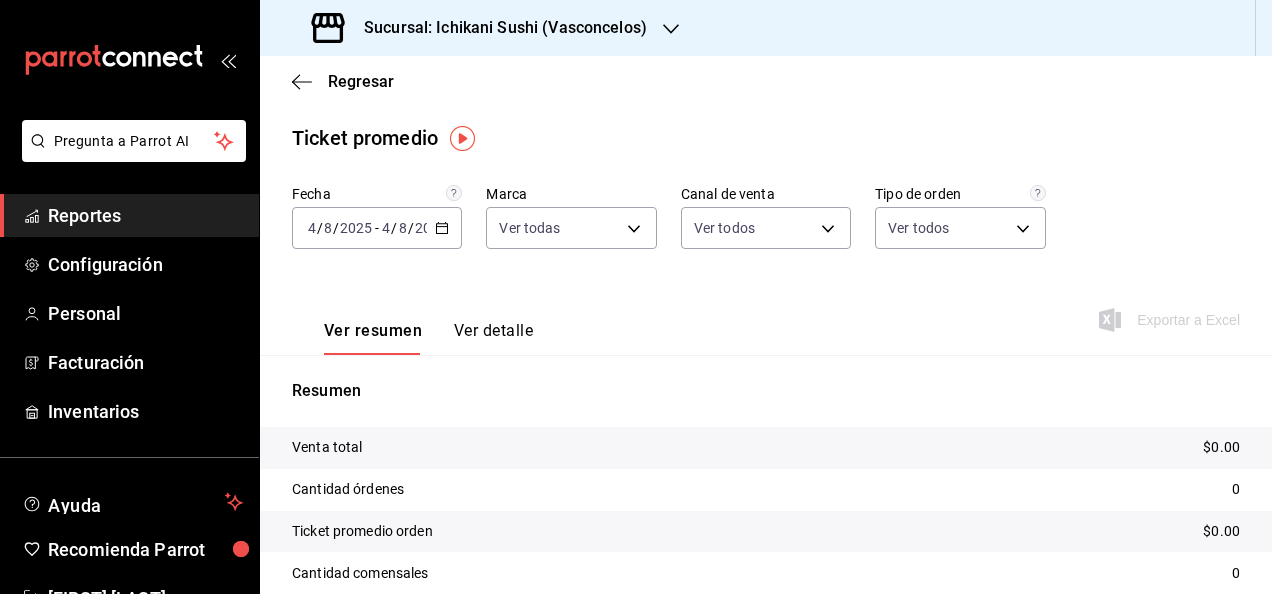 click 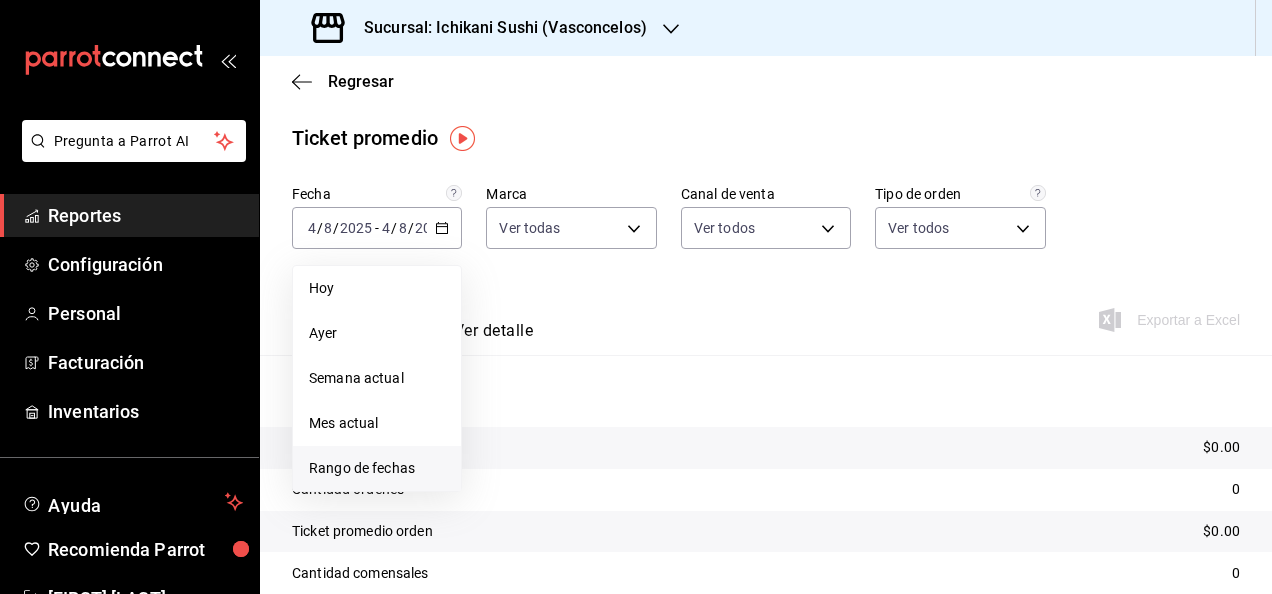 click on "Rango de fechas" at bounding box center [377, 468] 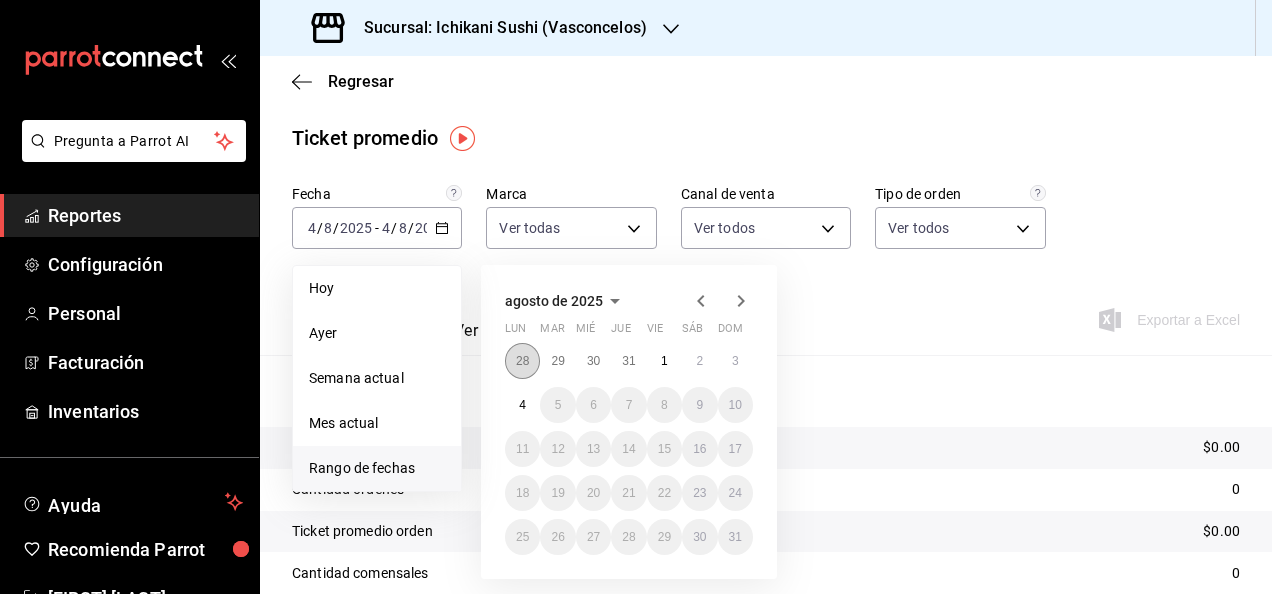 click on "28" at bounding box center [522, 361] 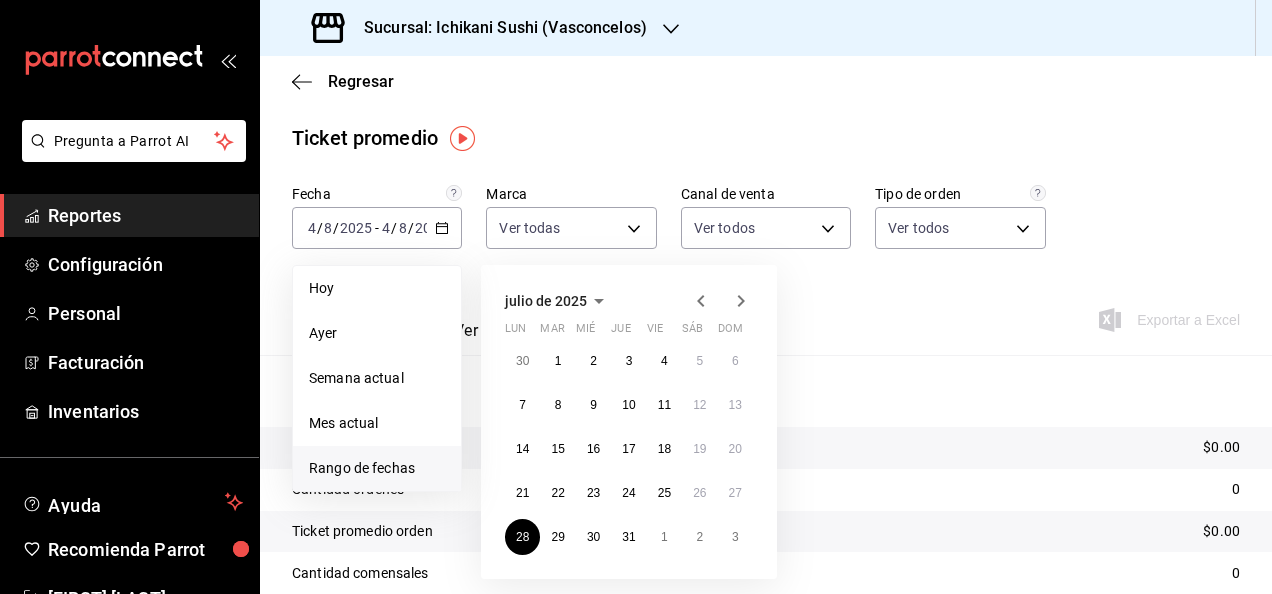 click 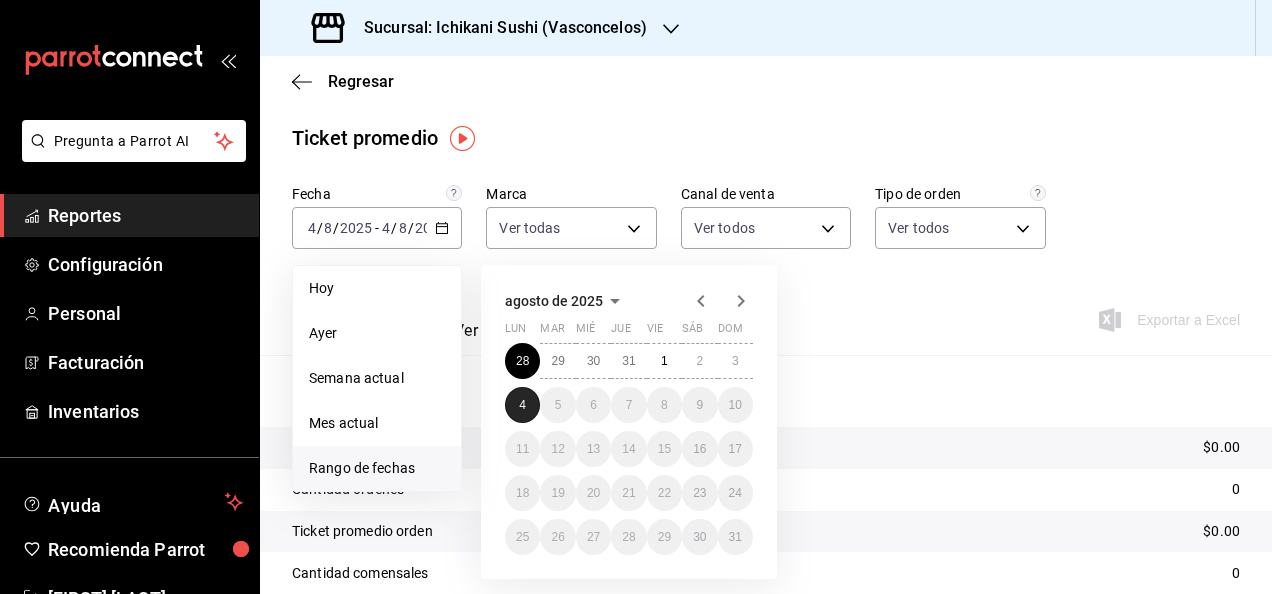 click on "4" at bounding box center [522, 405] 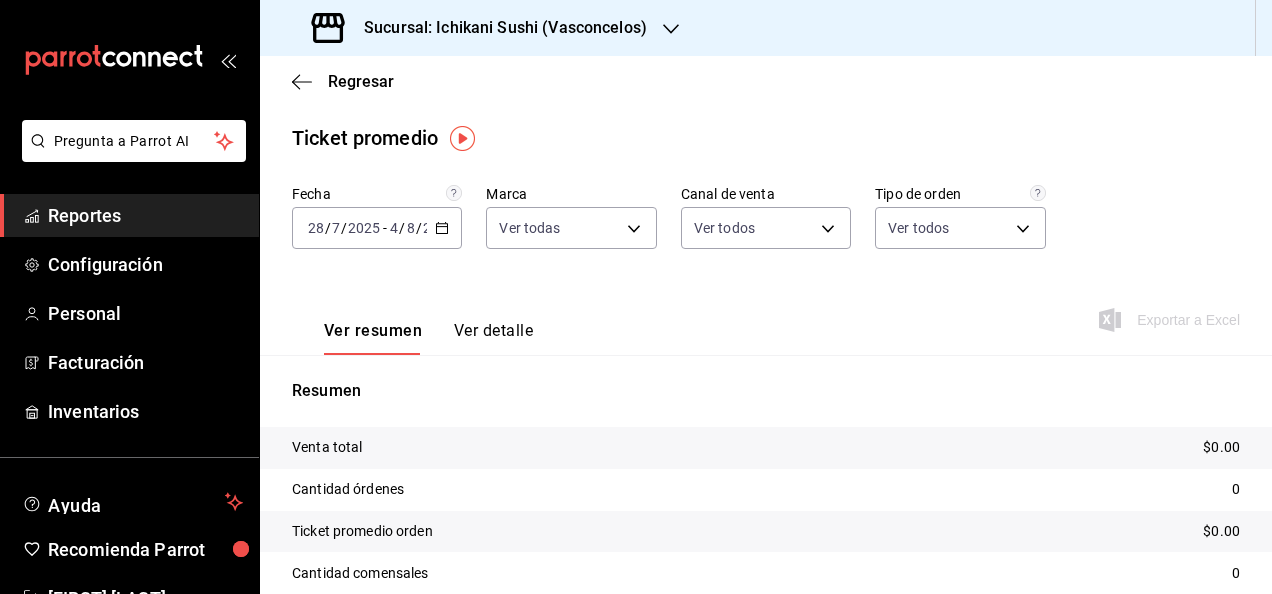 click on "Reportes" at bounding box center (145, 215) 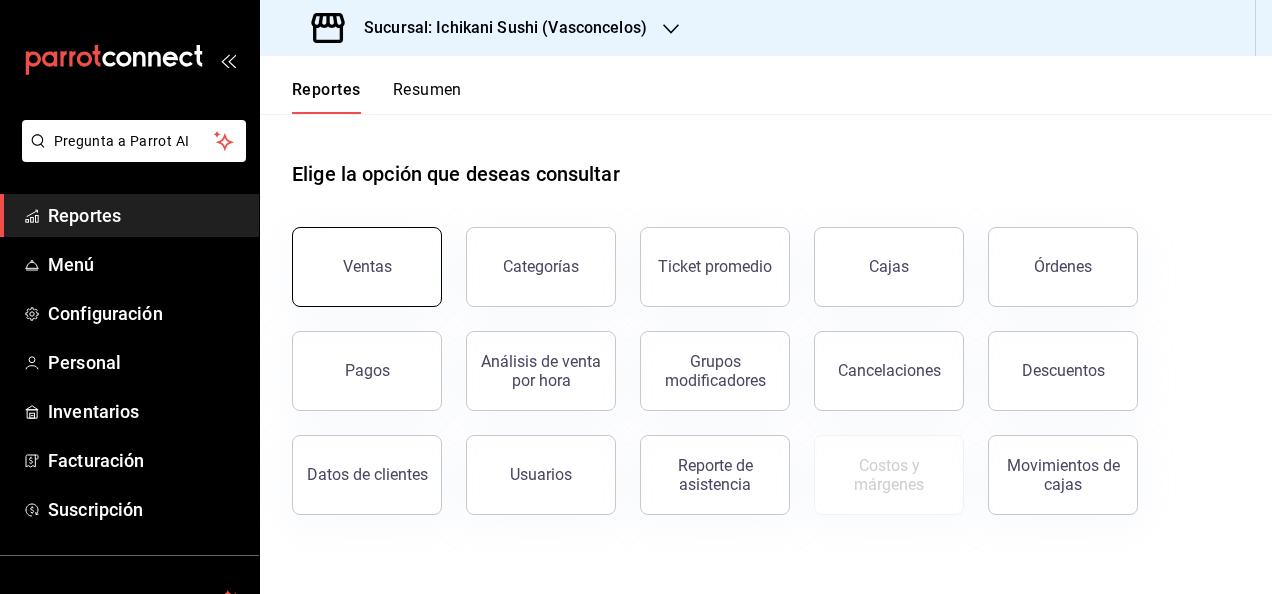 click on "Ventas" at bounding box center [367, 267] 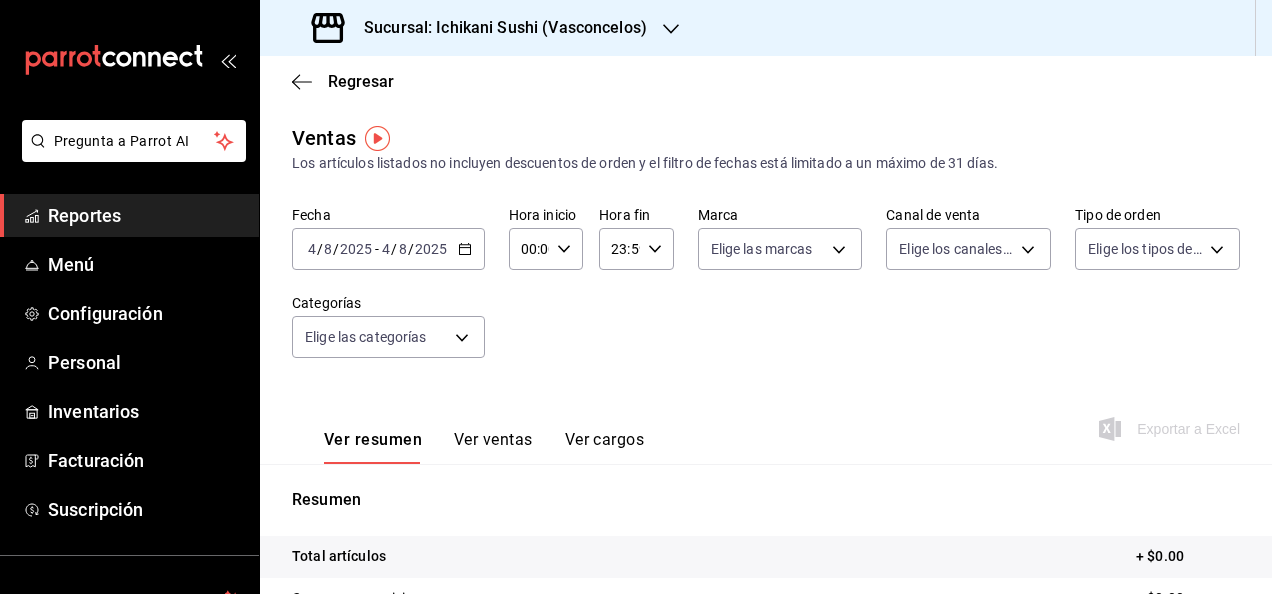click 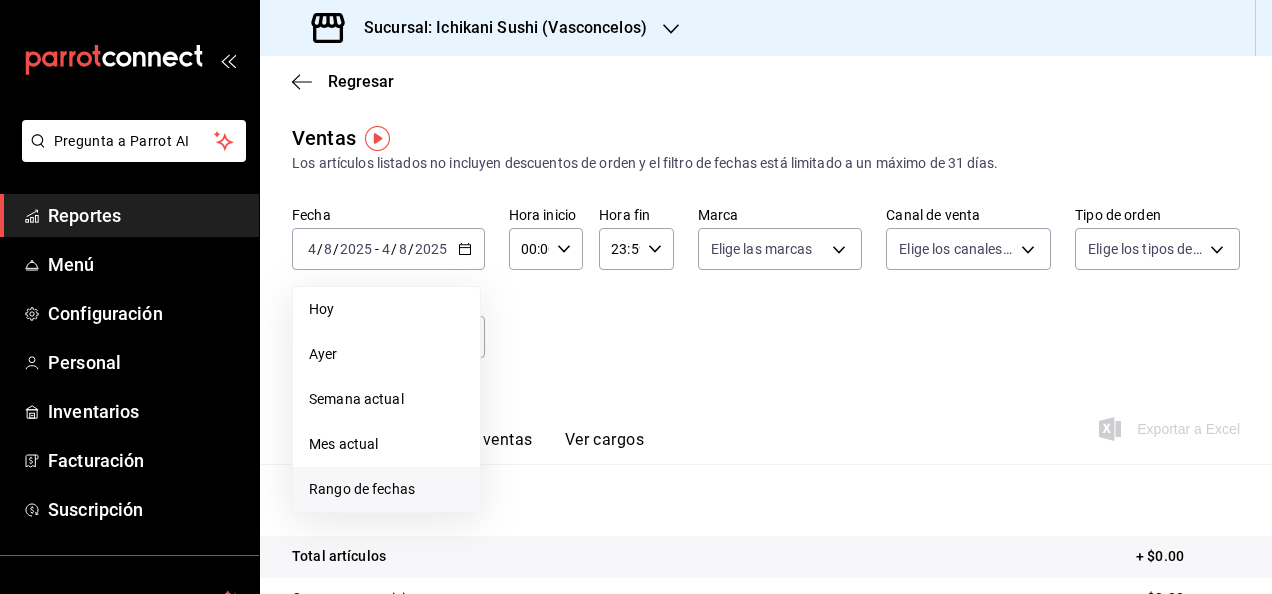 click on "Rango de fechas" at bounding box center [386, 489] 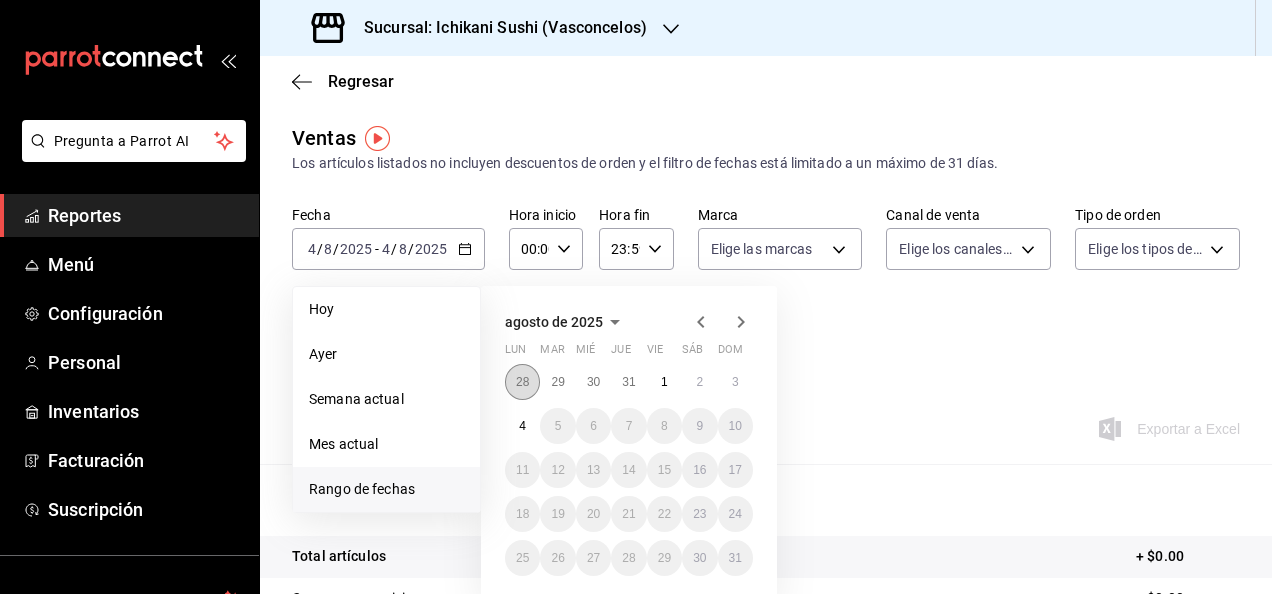 click on "28" at bounding box center (522, 382) 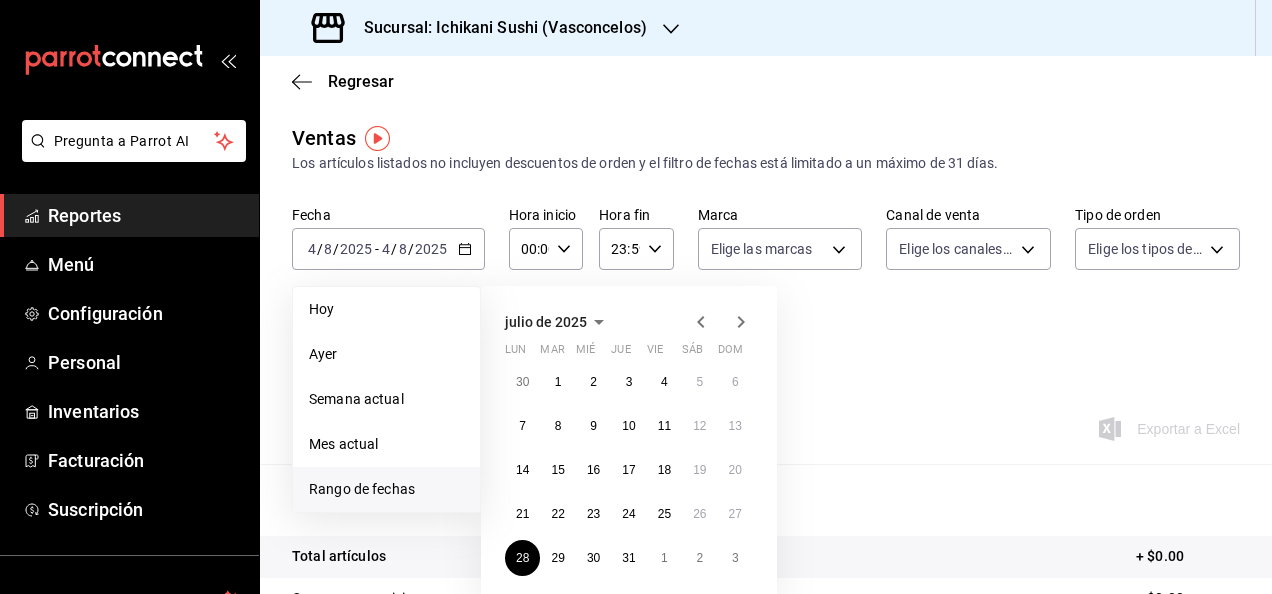 click 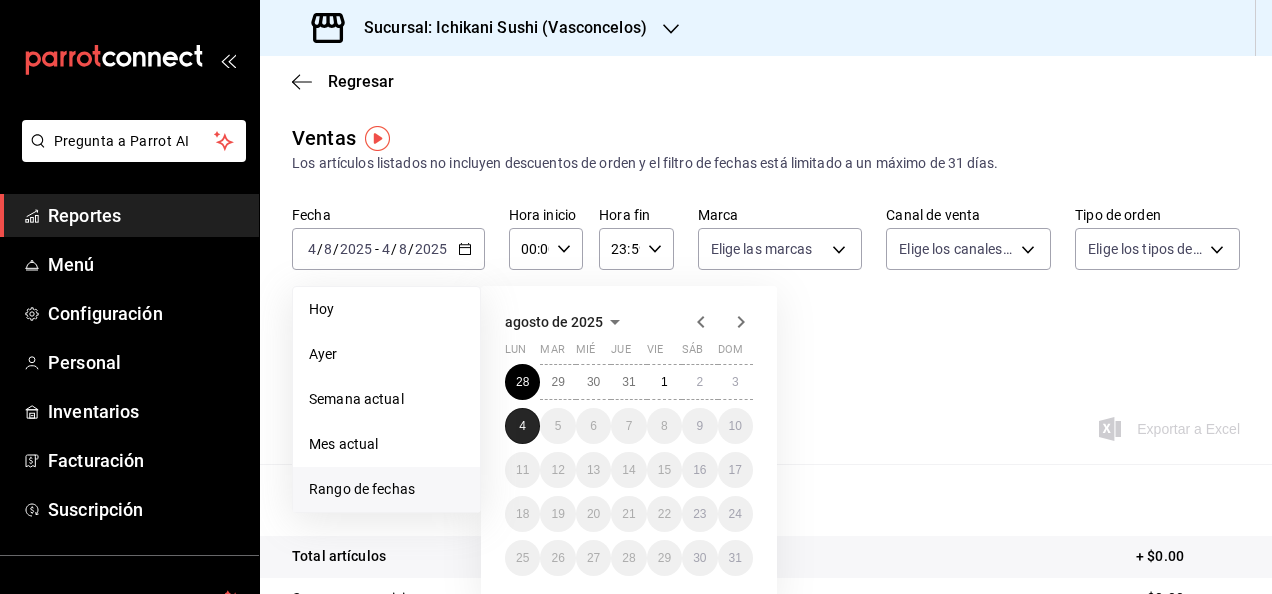 click on "4" at bounding box center (522, 426) 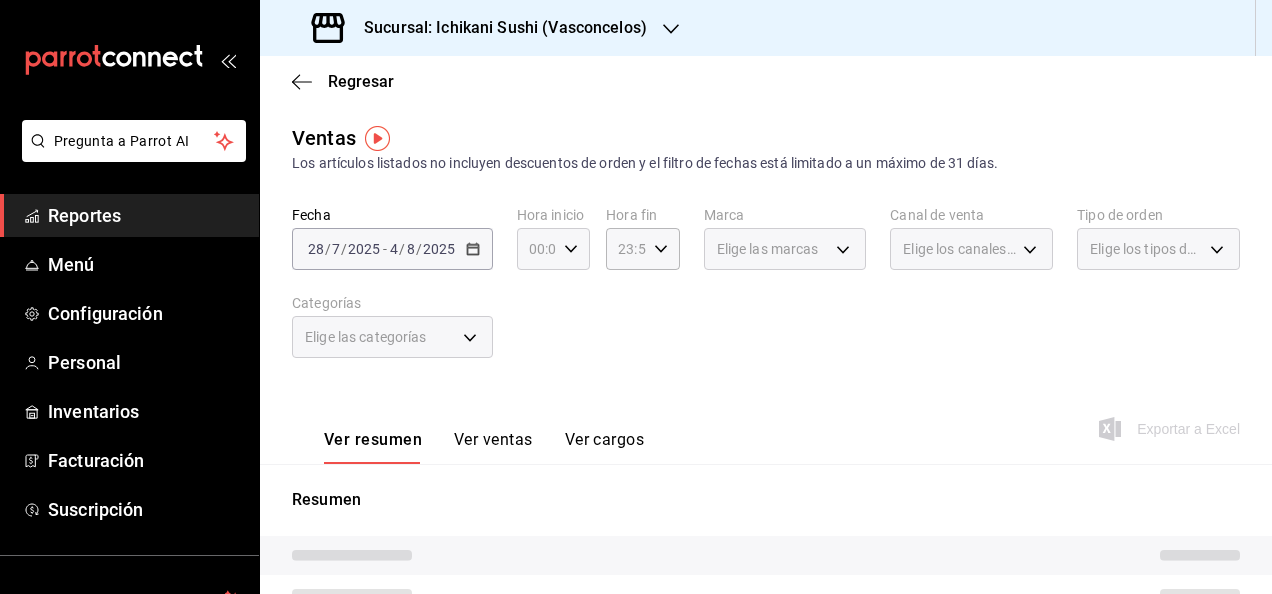 click 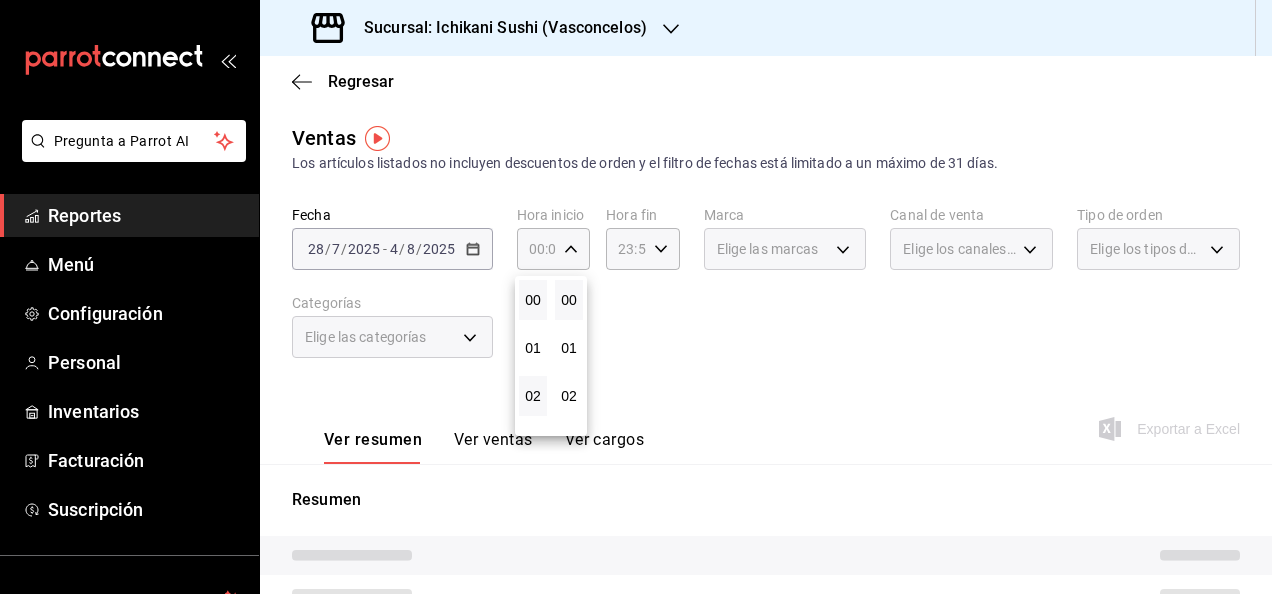 type 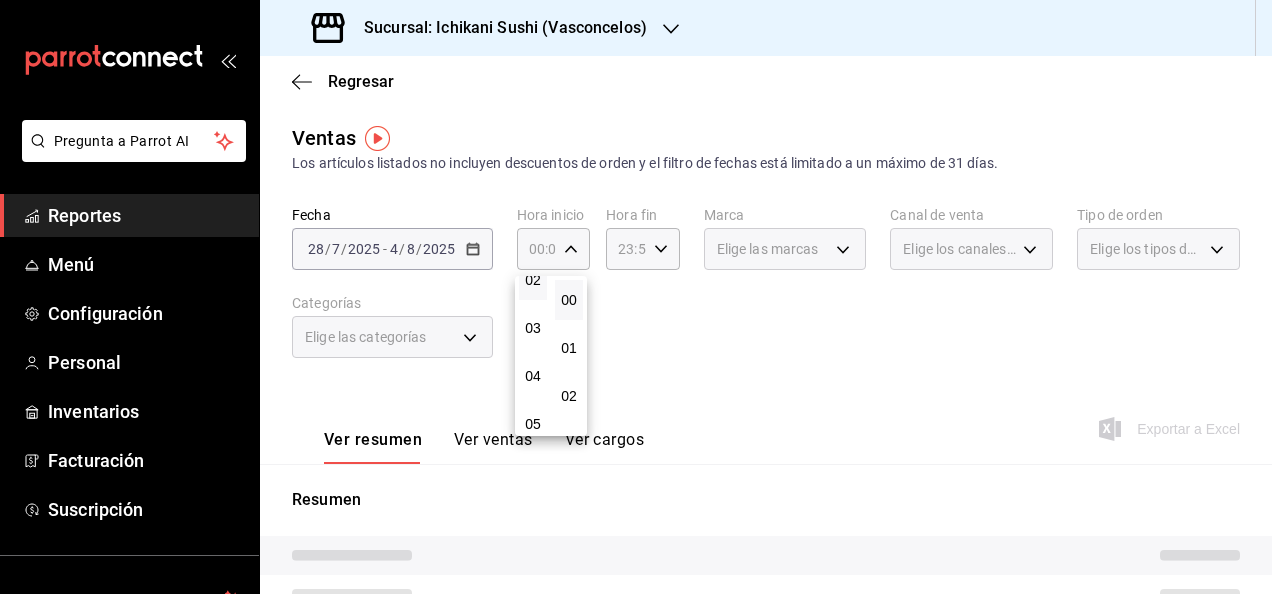 scroll, scrollTop: 120, scrollLeft: 0, axis: vertical 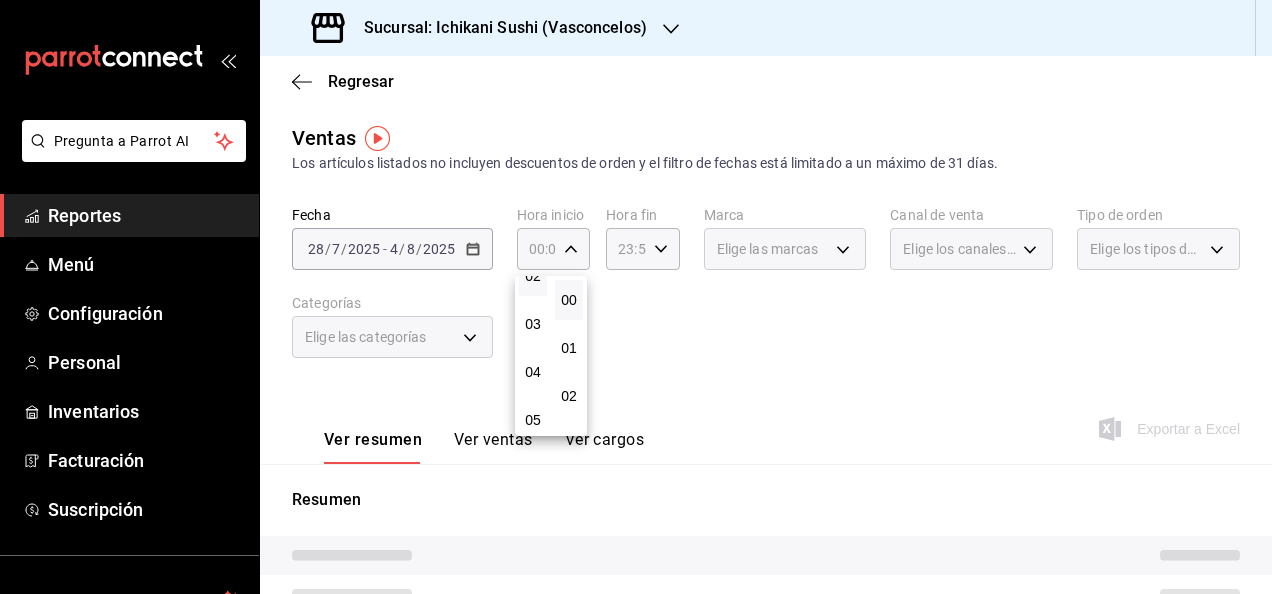 click on "00 01 02 03 04 05 06 07 08 09 10 11 12 13 14 15 16 17 18 19 20 21 22 23" at bounding box center [533, 356] 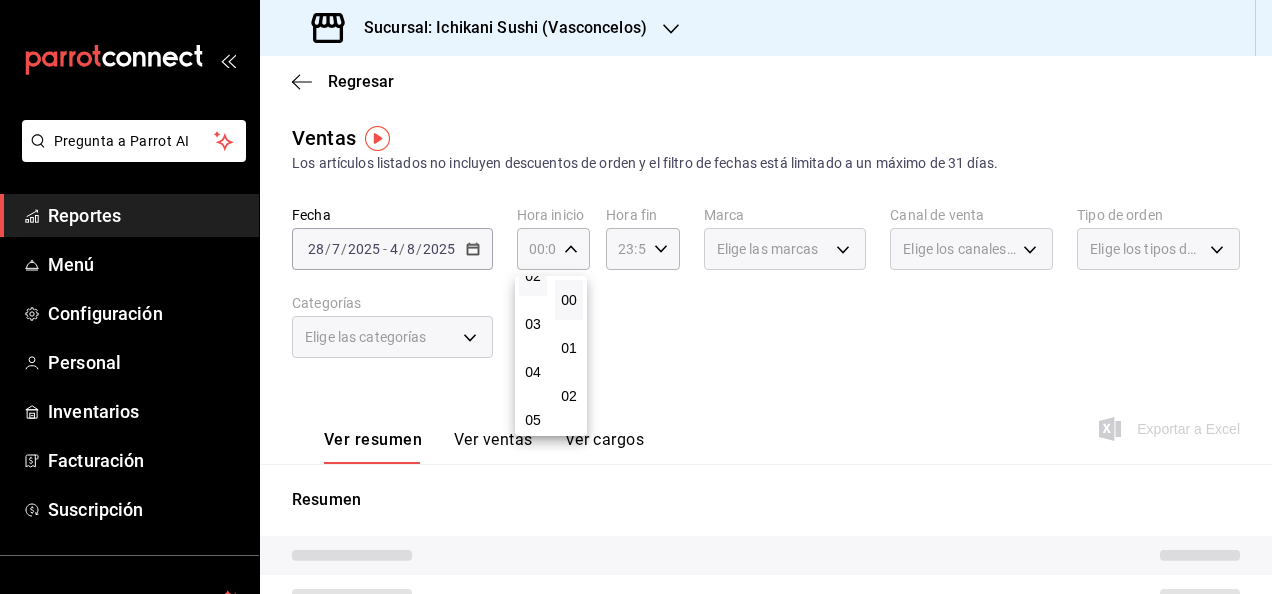 click on "05" at bounding box center (533, 420) 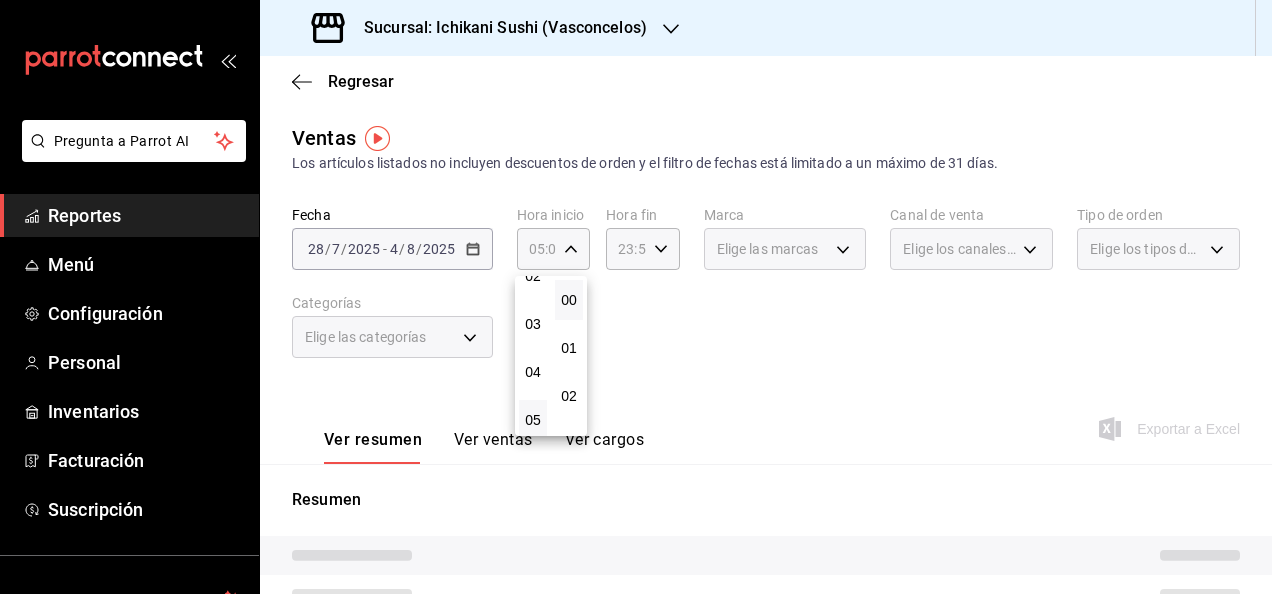 click at bounding box center [636, 297] 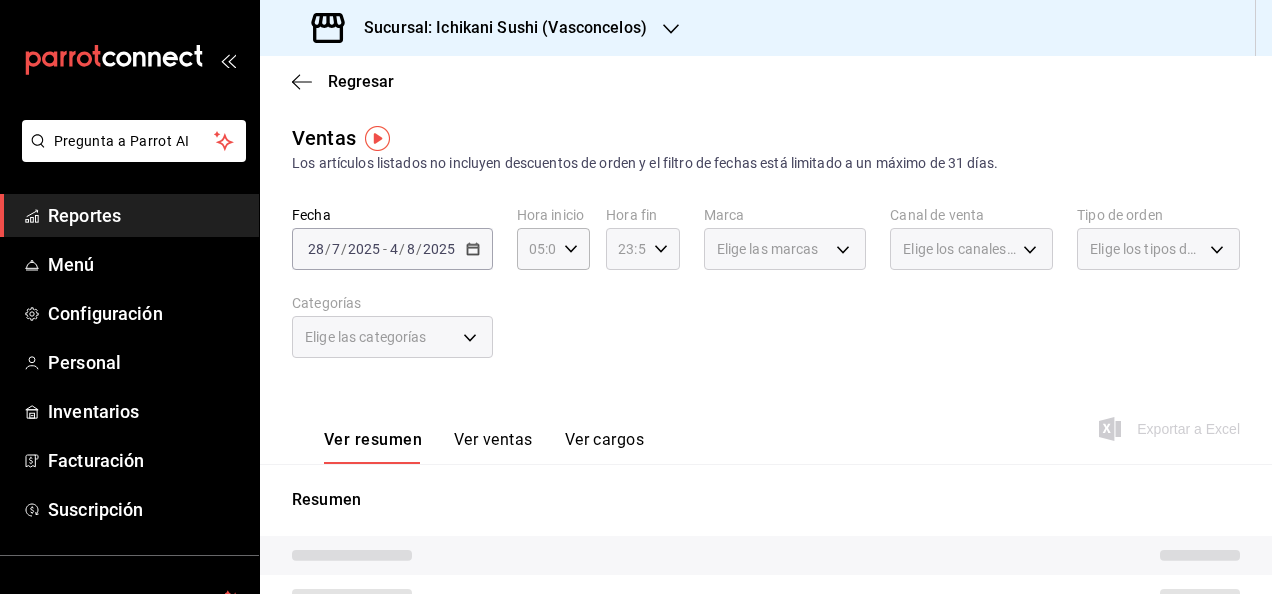 click 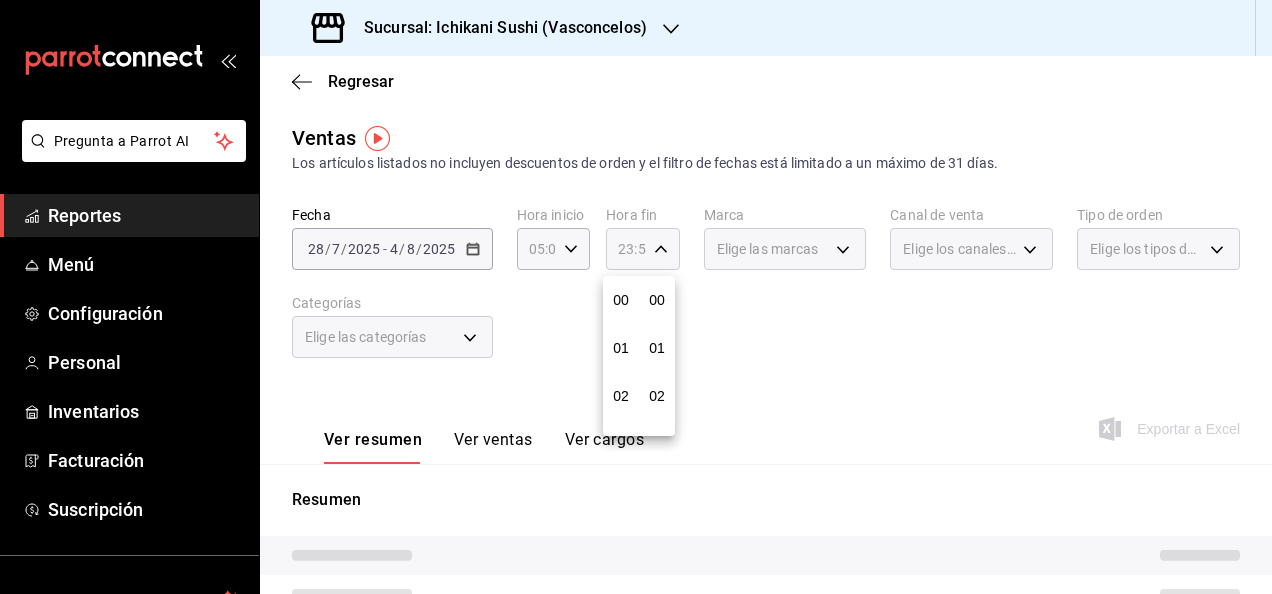 scroll, scrollTop: 992, scrollLeft: 0, axis: vertical 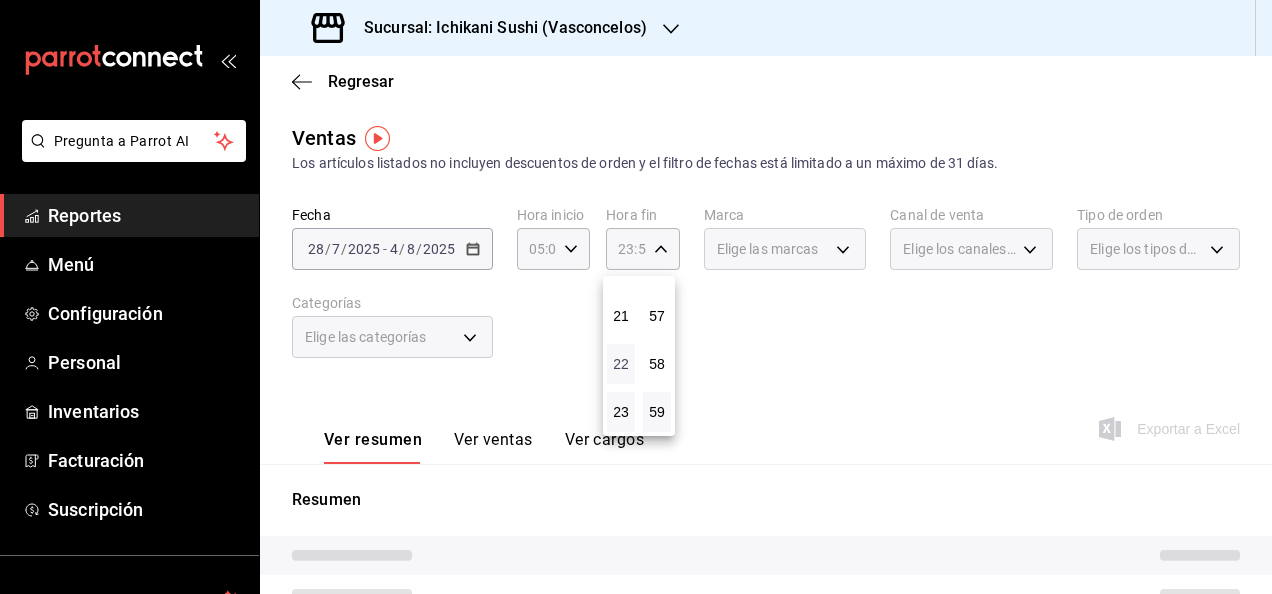 type 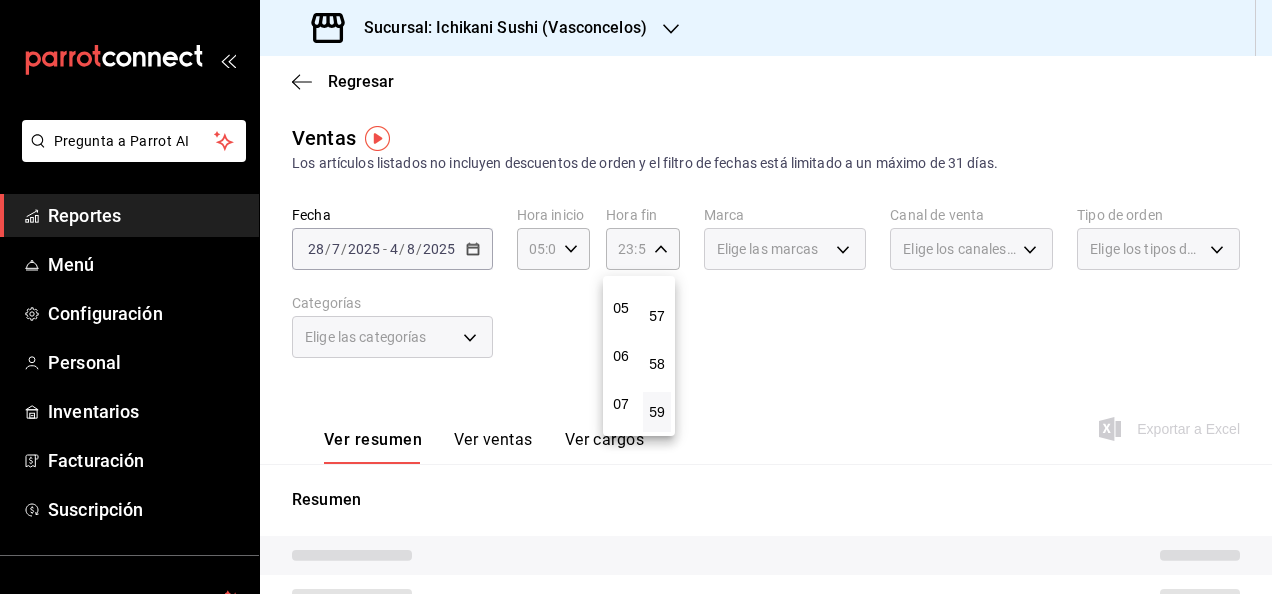 scroll, scrollTop: 192, scrollLeft: 0, axis: vertical 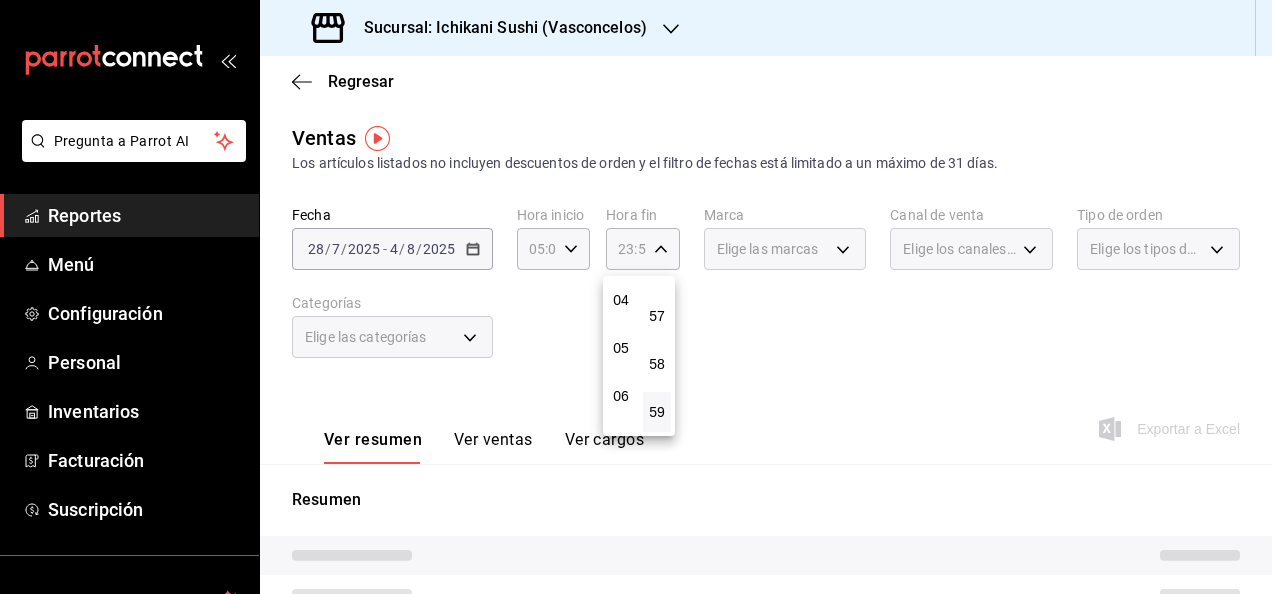 click on "00 01 02 03 04 05 06 07 08 09 10 11 12 13 14 15 16 17 18 19 20 21 22 23" at bounding box center (621, 356) 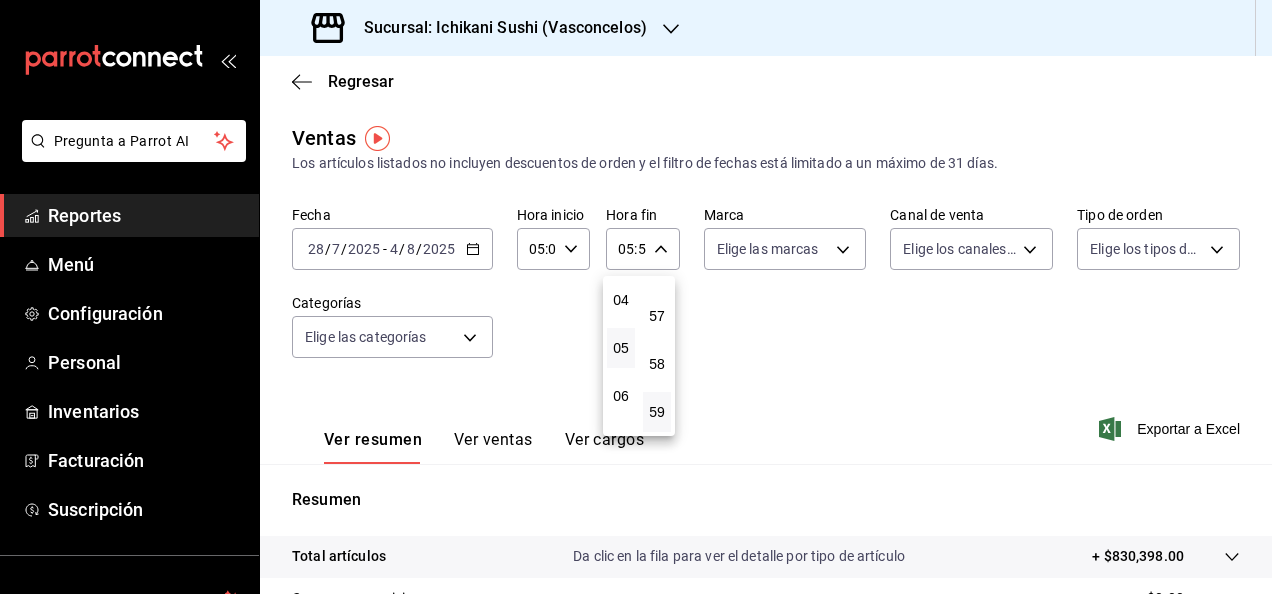 click at bounding box center [636, 297] 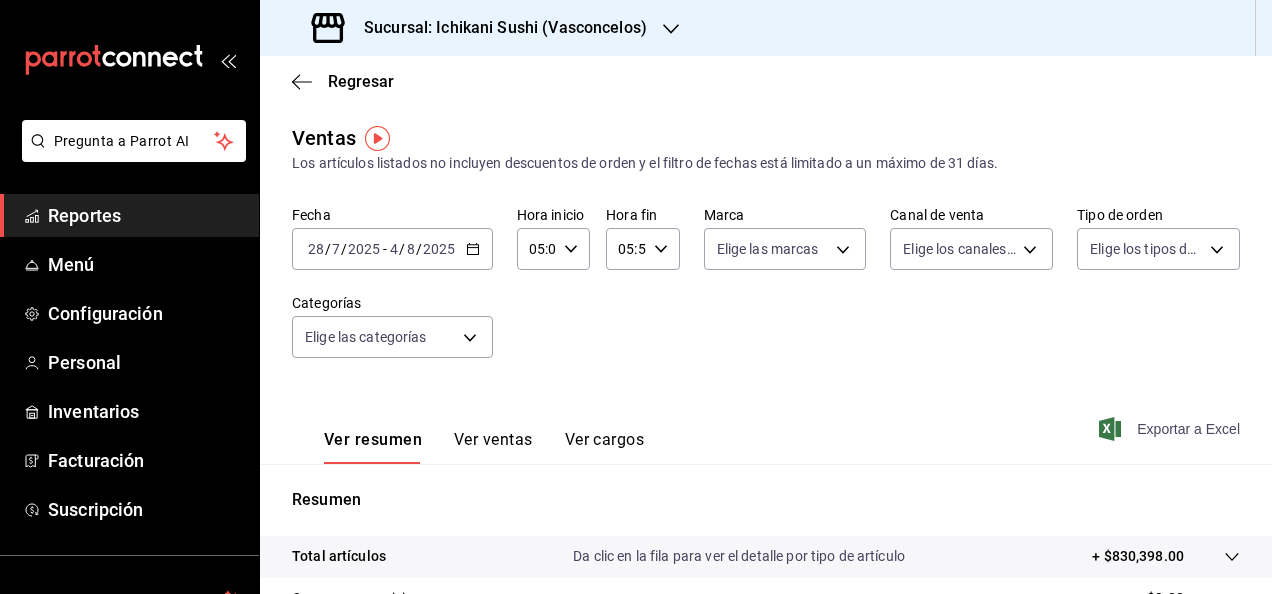 click on "Exportar a Excel" at bounding box center [1171, 429] 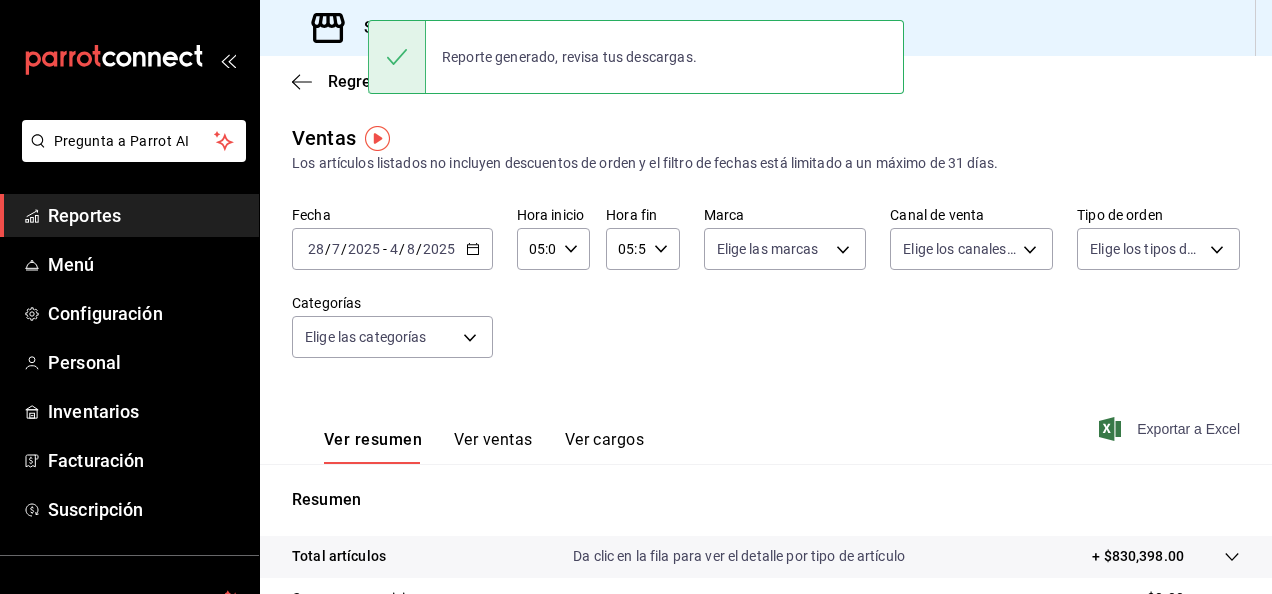 click on "Exportar a Excel" at bounding box center (1171, 429) 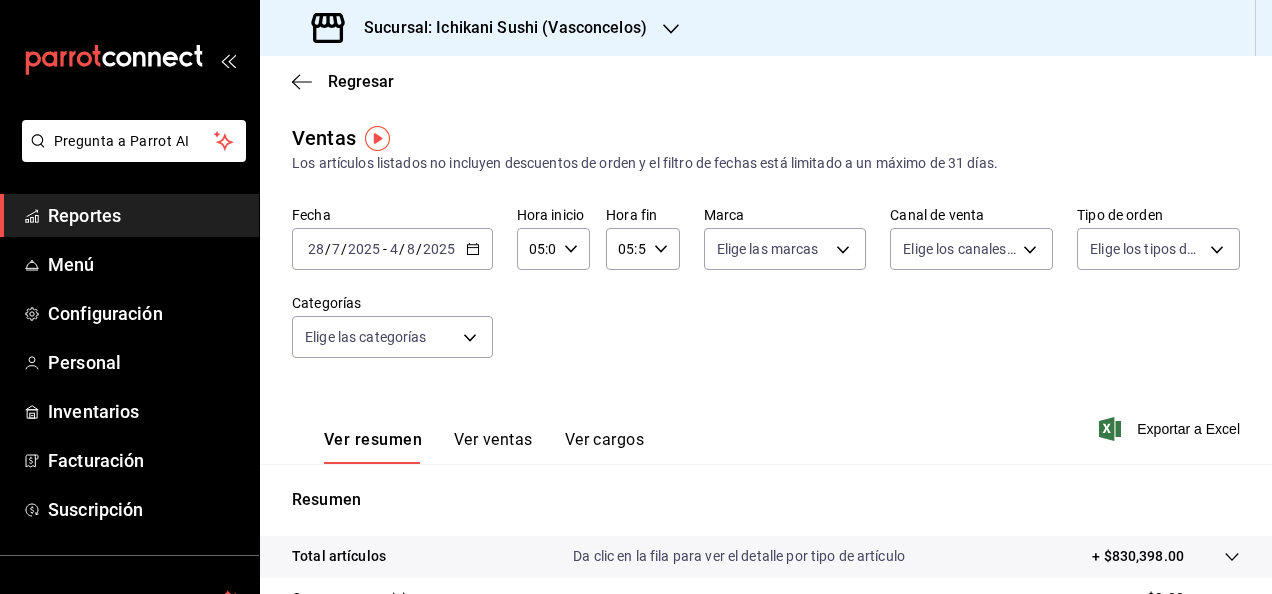 click on "Reportes" at bounding box center (129, 215) 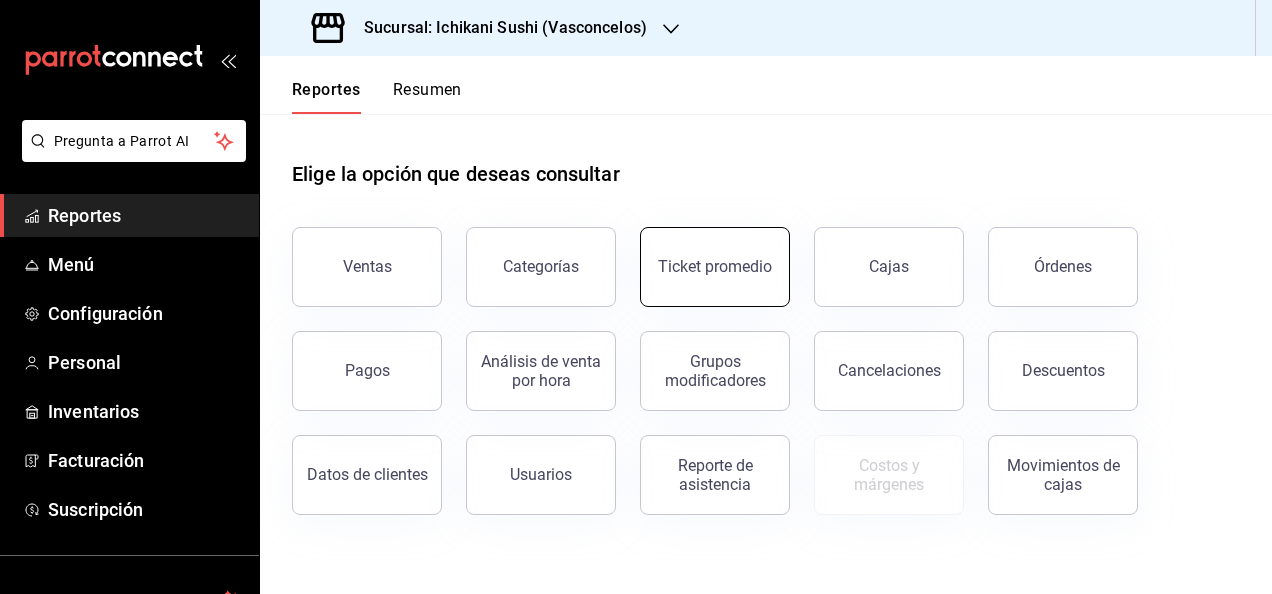 click on "Ticket promedio" at bounding box center (715, 266) 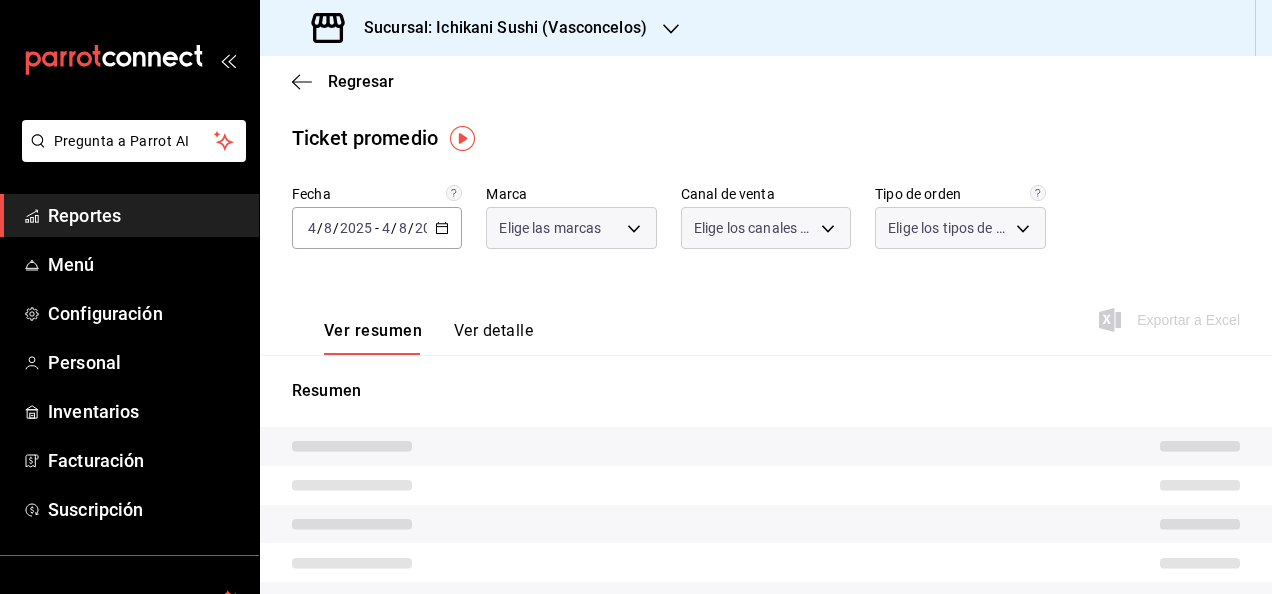 type on "3e284276-a834-4a39-bc59-2edda2d06158" 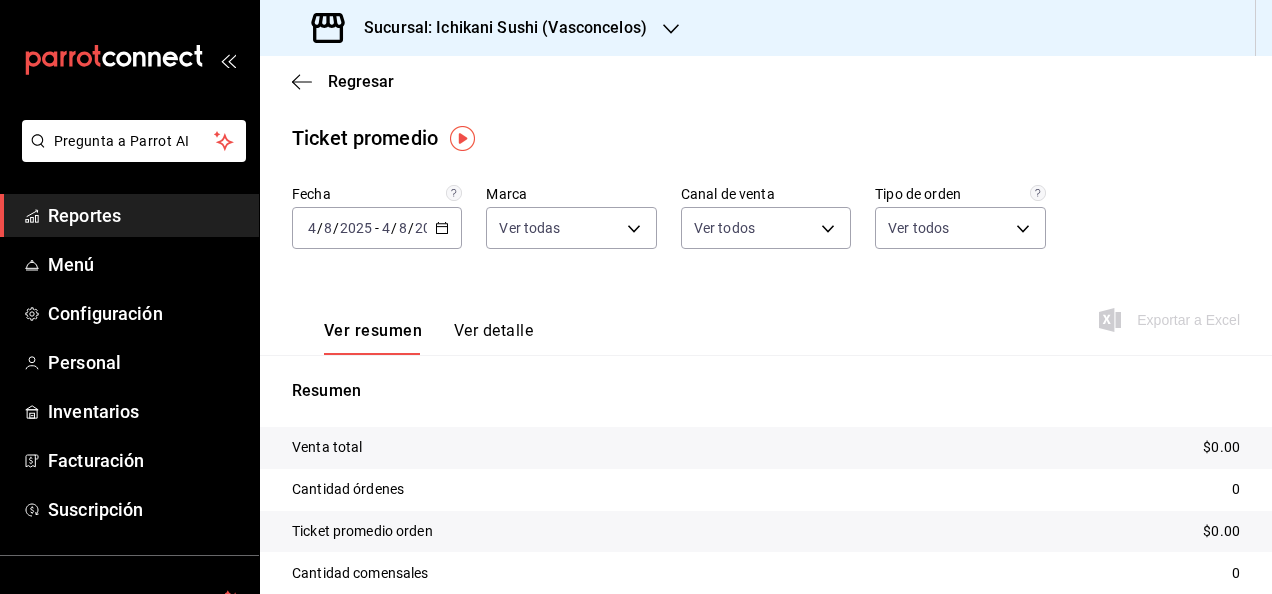 click on "2025-08-04 4 / 8 / 2025 - 2025-08-04 4 / 8 / 2025" at bounding box center [377, 228] 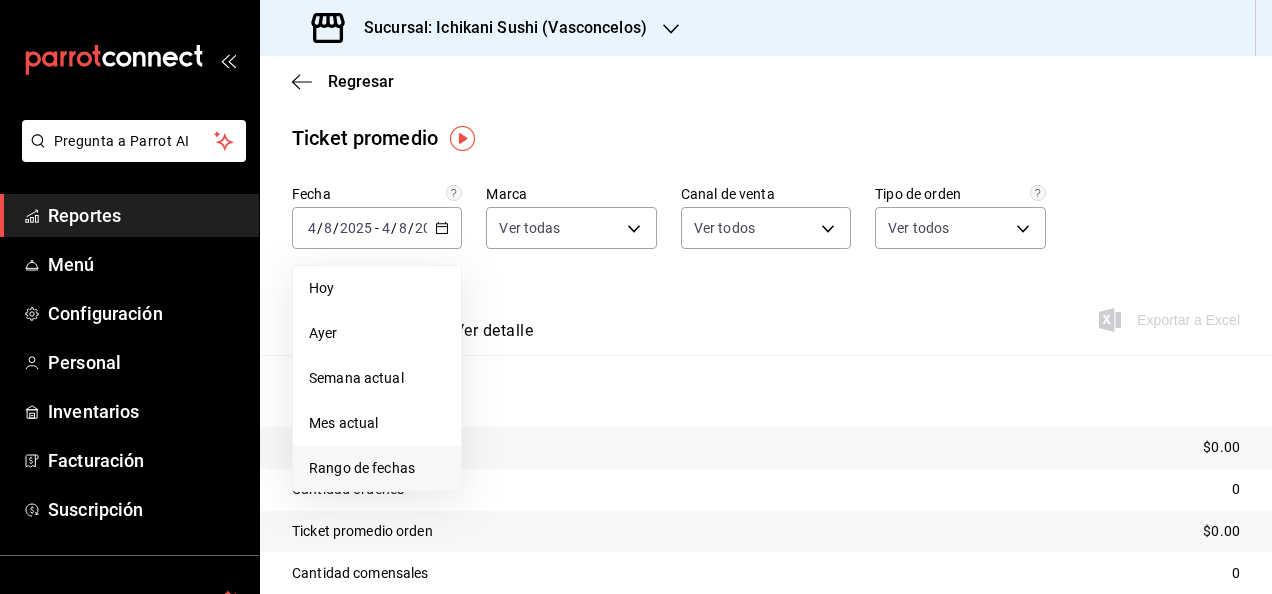 click on "Rango de fechas" at bounding box center (377, 468) 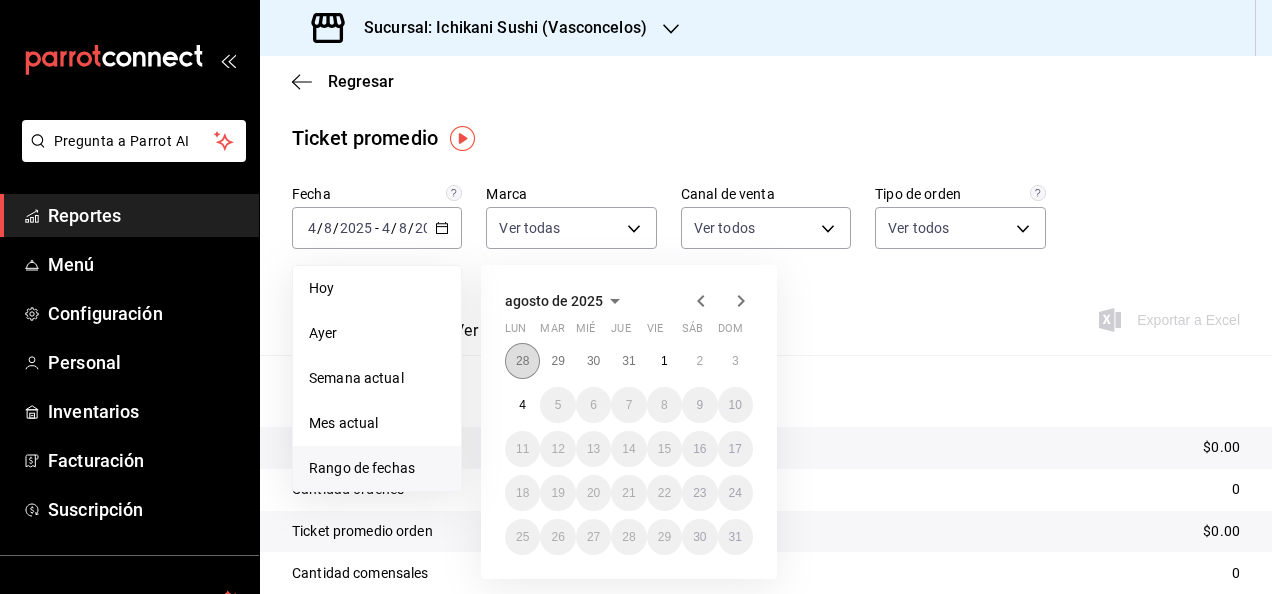 click on "28" at bounding box center (522, 361) 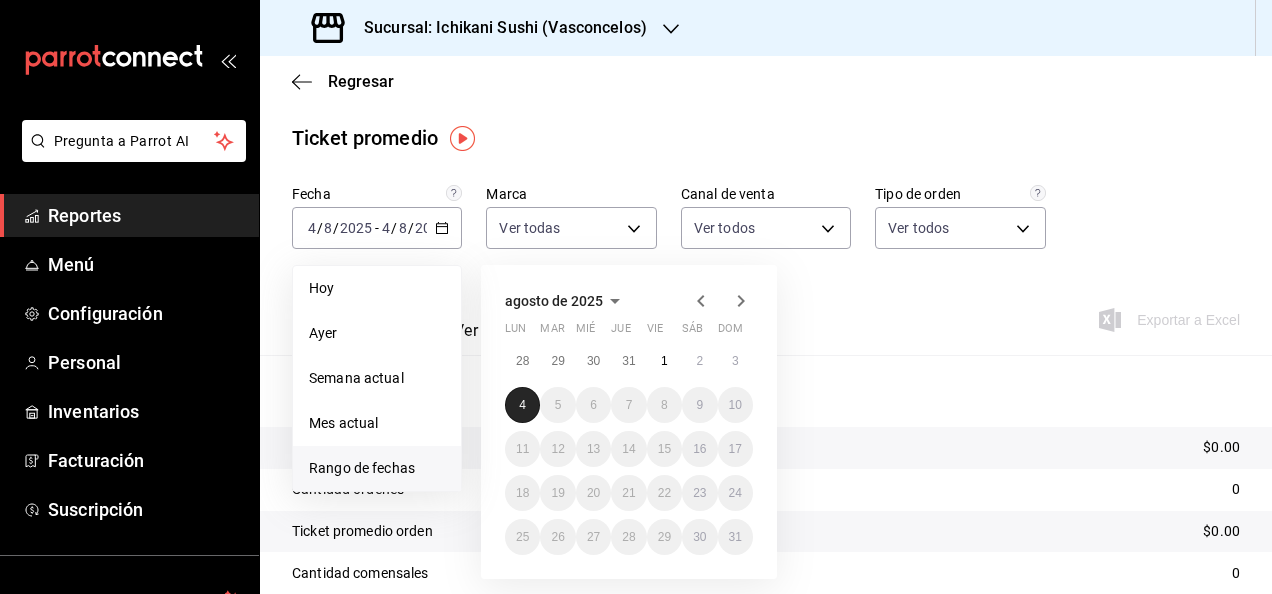 click on "4" at bounding box center (522, 405) 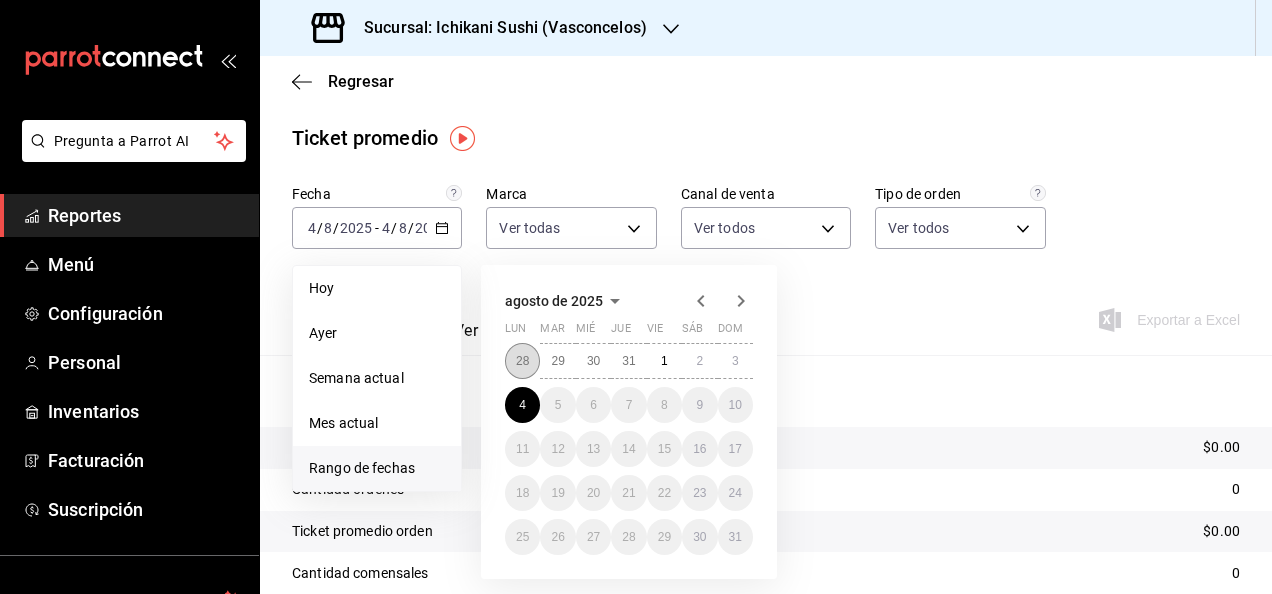 click on "28" at bounding box center (522, 361) 